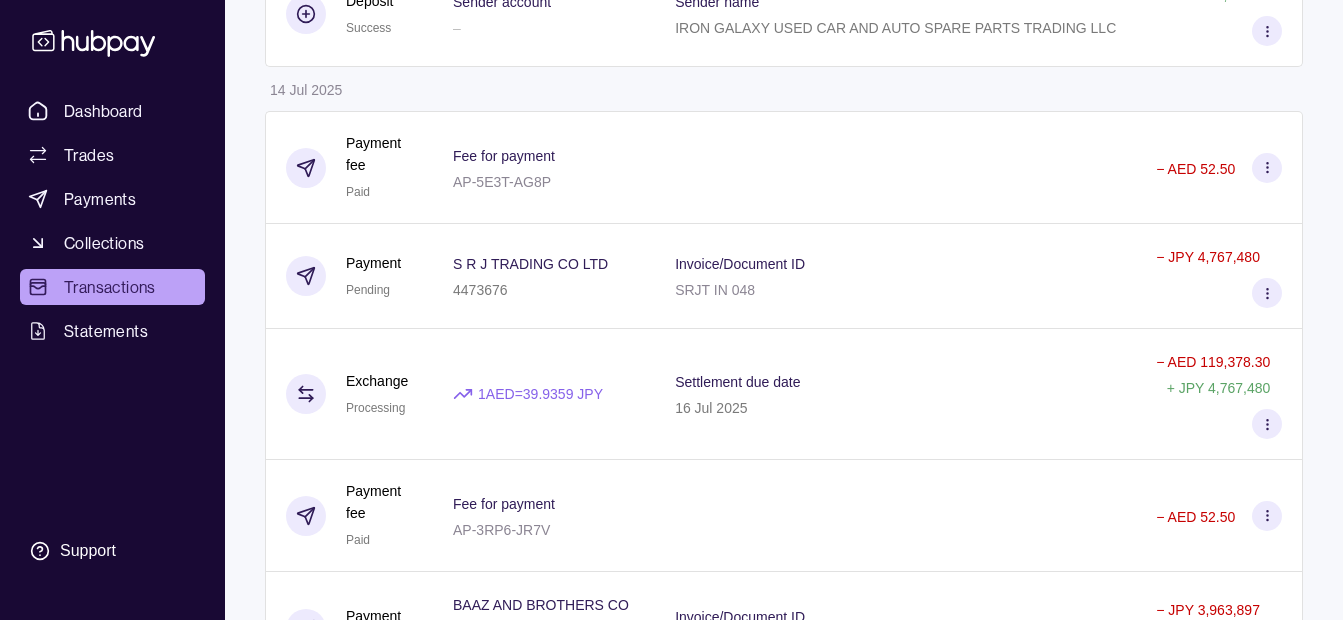 scroll, scrollTop: 900, scrollLeft: 0, axis: vertical 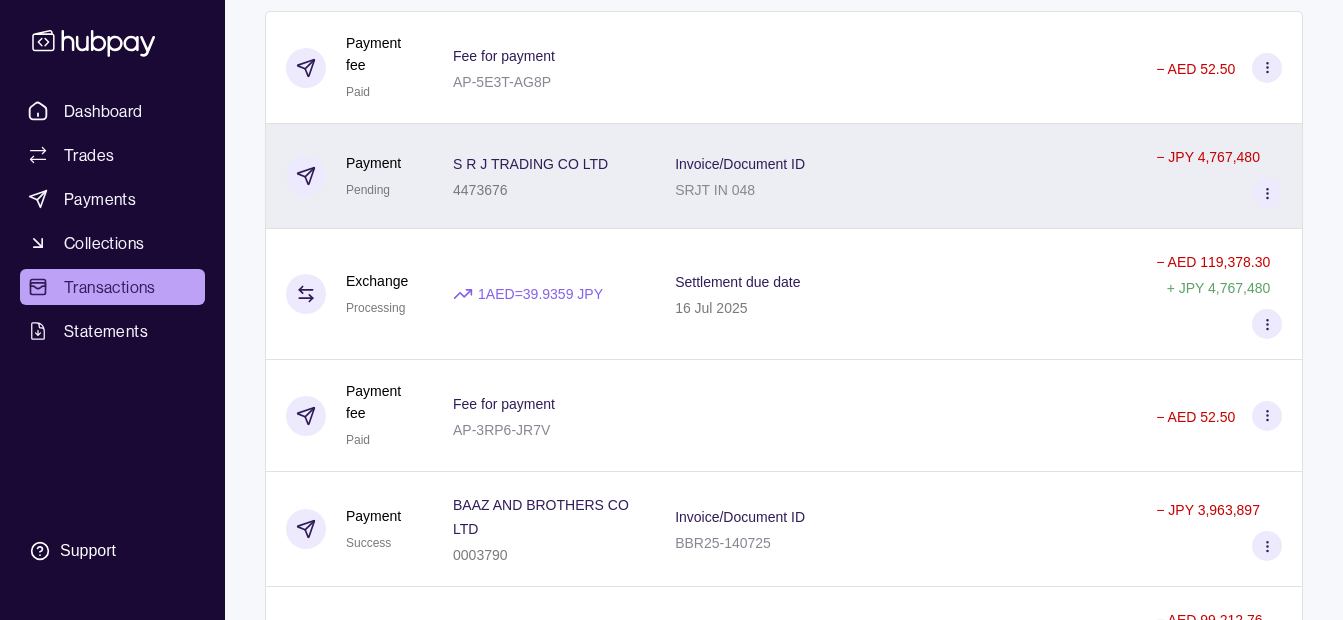 click on "SRJT IN 048" at bounding box center [740, 189] 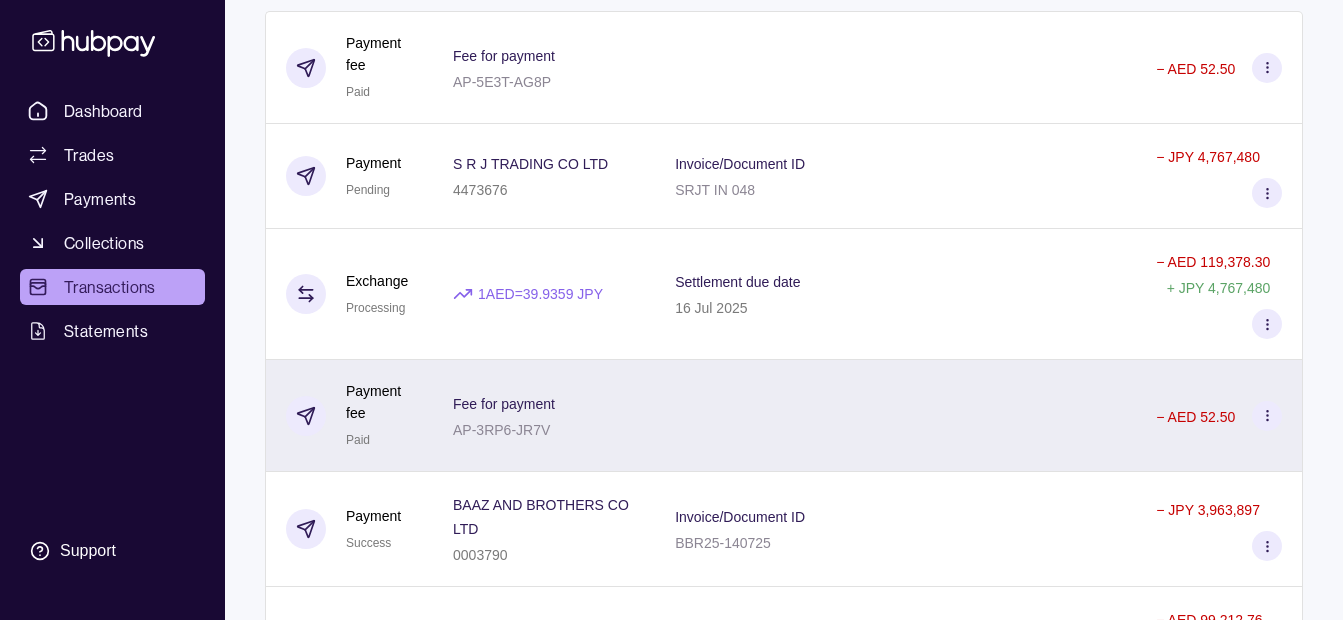 drag, startPoint x: 345, startPoint y: 410, endPoint x: 367, endPoint y: 430, distance: 29.732138 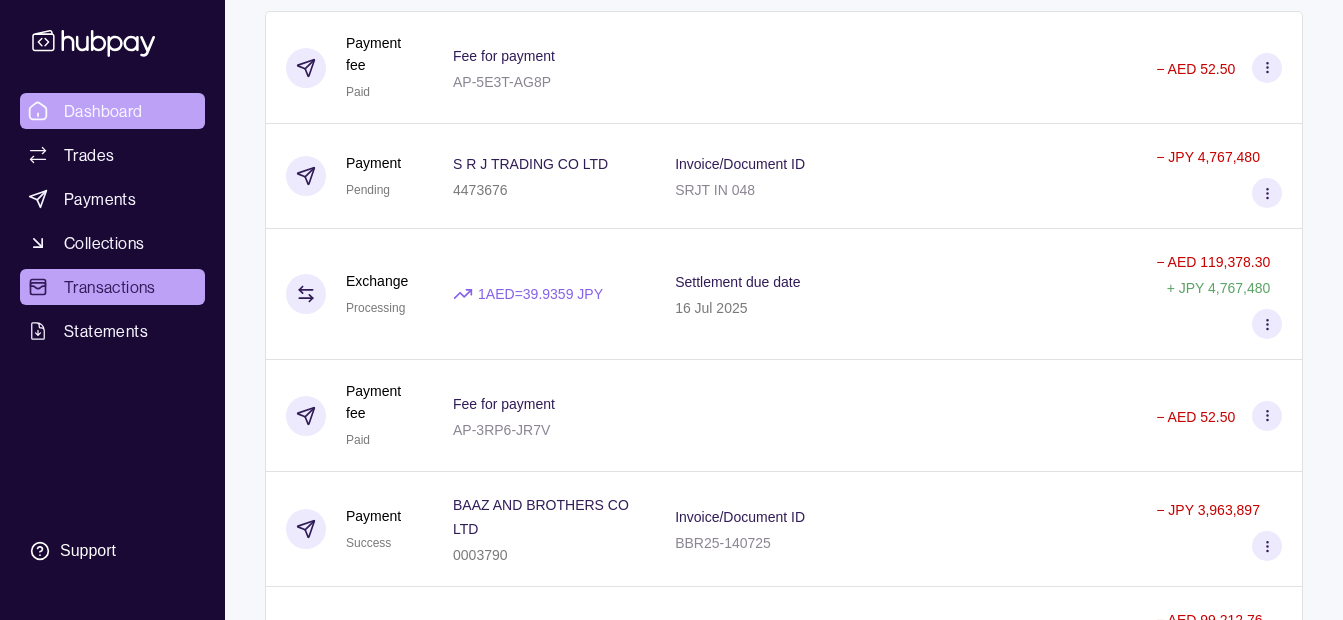 click on "Dashboard" at bounding box center (112, 111) 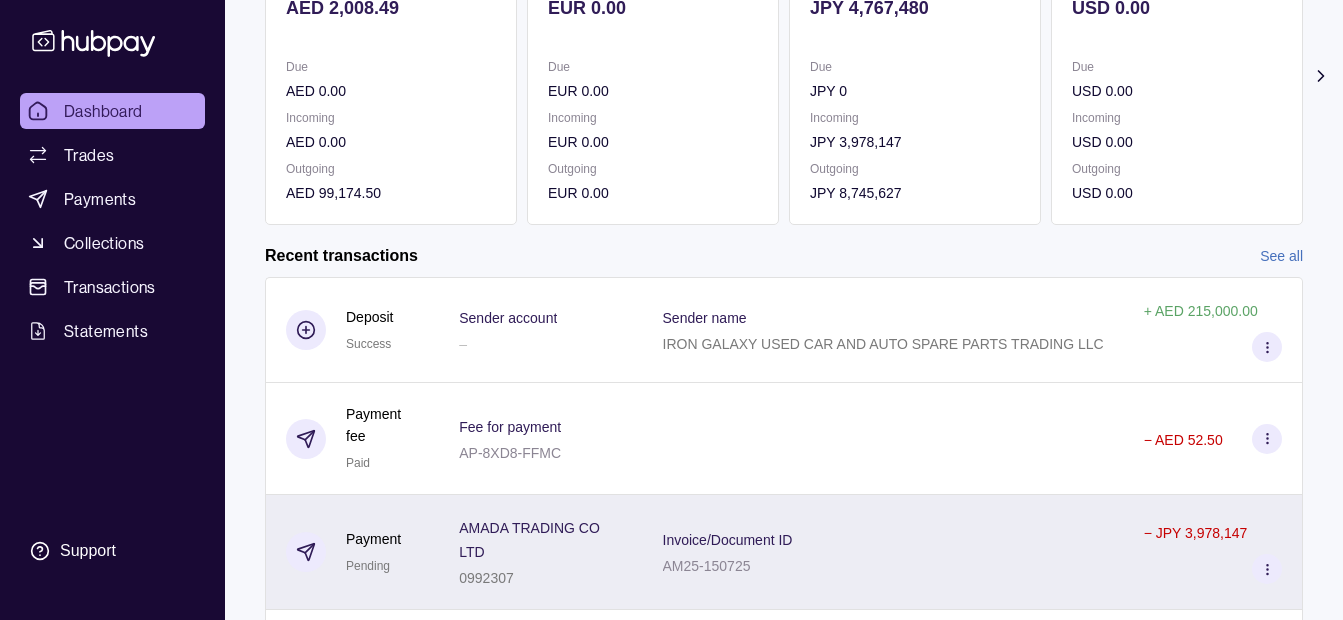 scroll, scrollTop: 593, scrollLeft: 0, axis: vertical 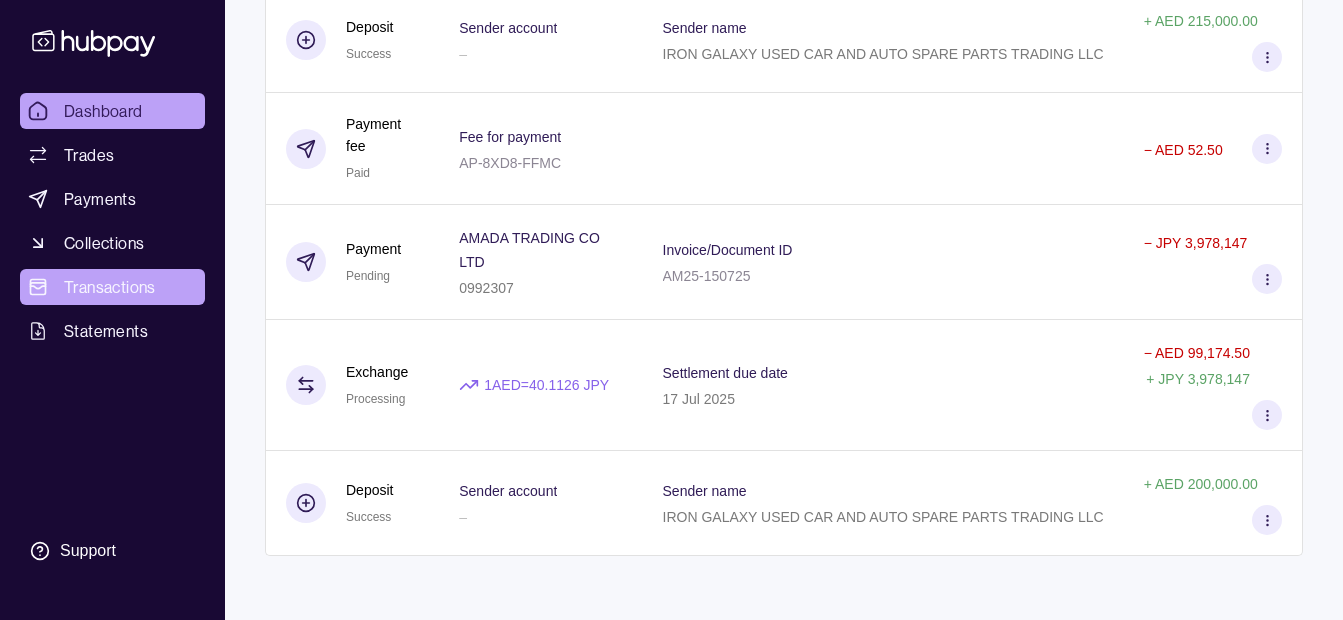 click on "Transactions" at bounding box center [110, 287] 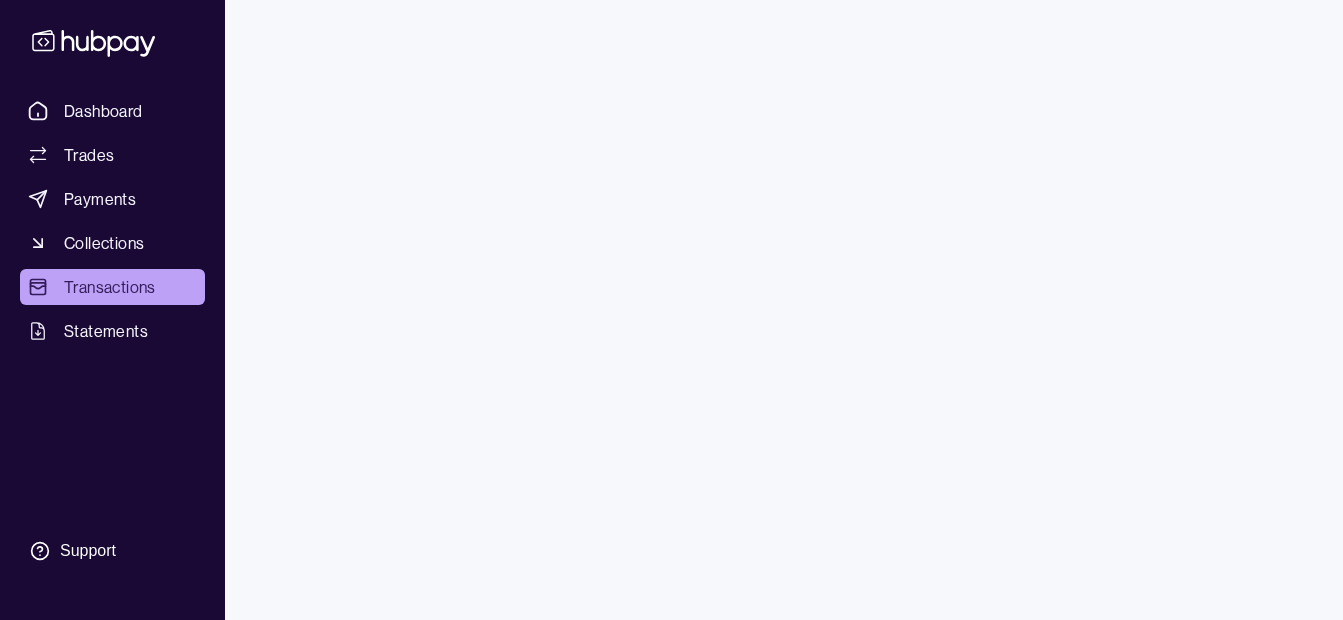 scroll, scrollTop: 0, scrollLeft: 0, axis: both 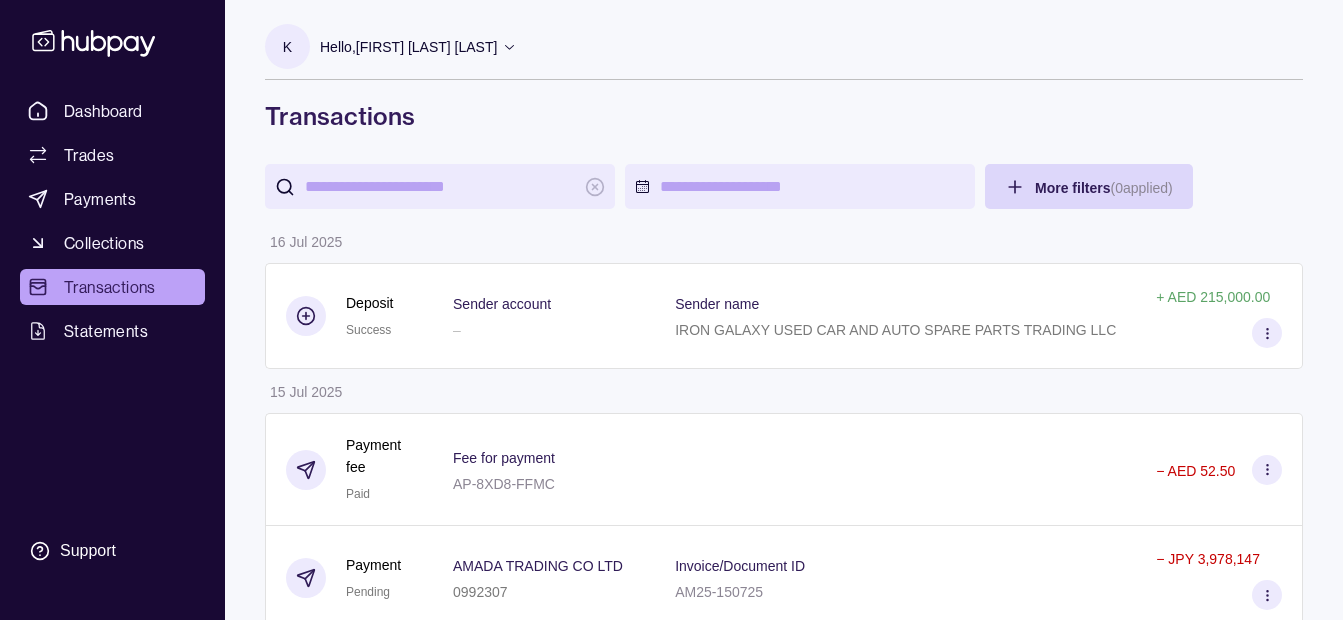 click on "Dashboard Trades Payments Collections Transactions Statements Support" at bounding box center (112, 310) 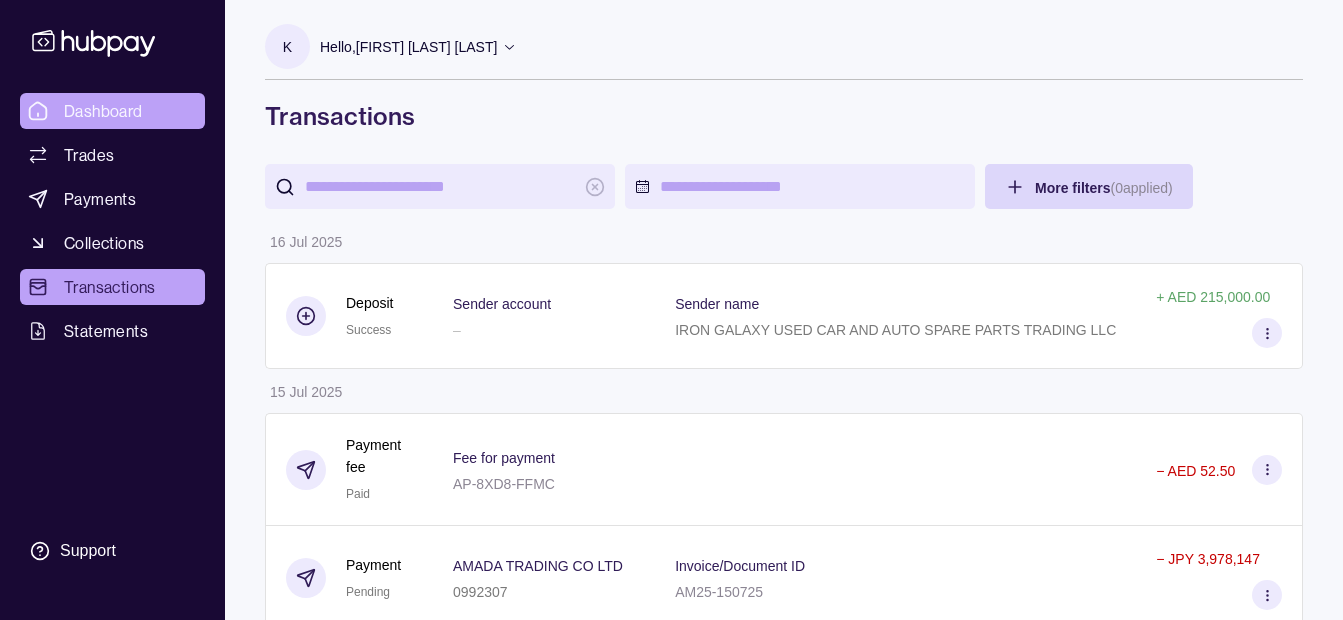 click on "Dashboard" at bounding box center (103, 111) 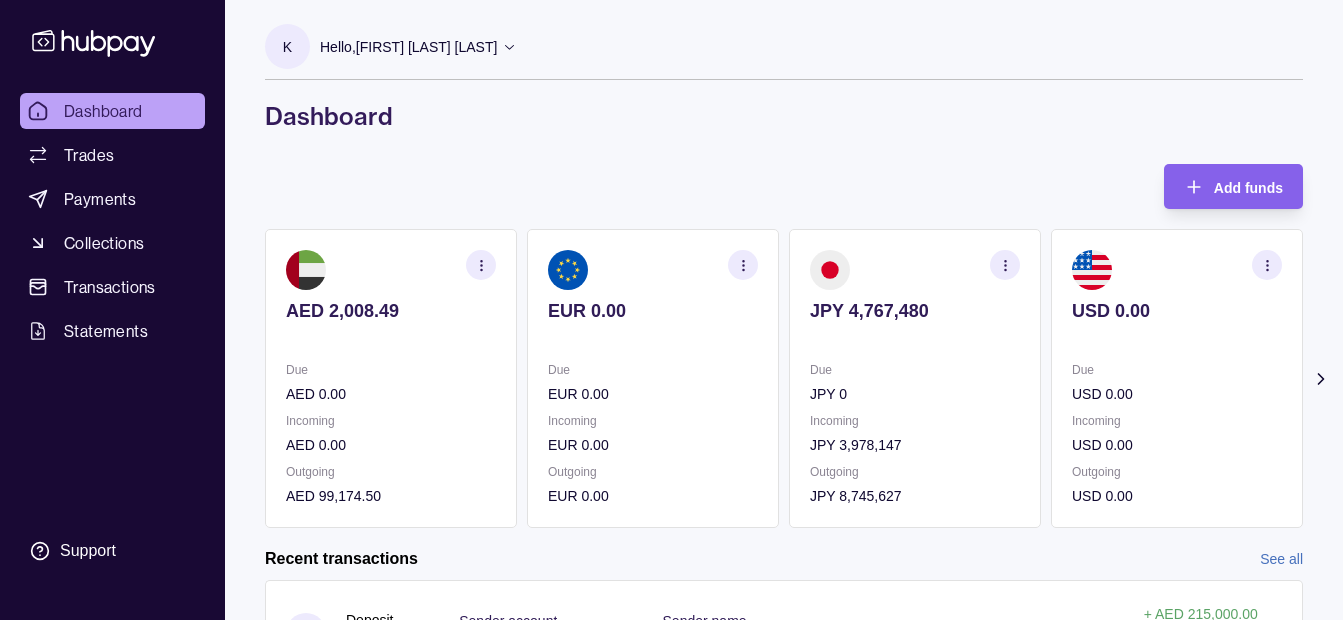 click on "Hello, [FIRST] [LAST] [LAST]" at bounding box center (408, 47) 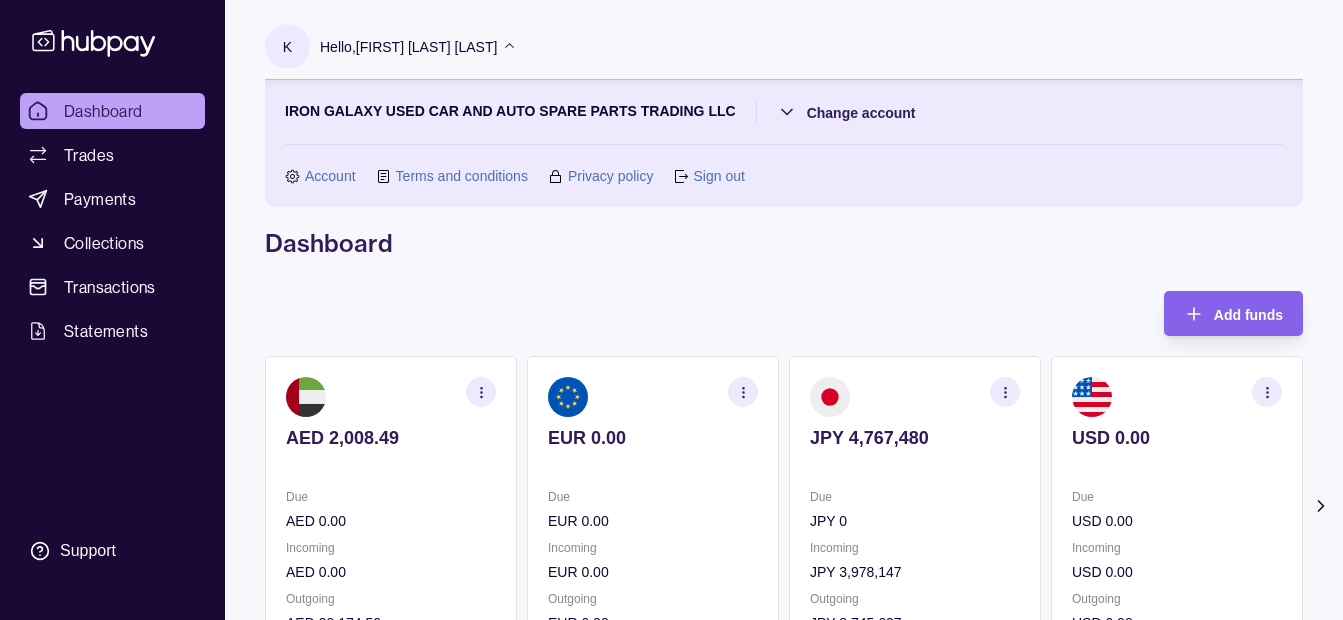 click on "Hello, [FIRST] [LAST] [LAST]" at bounding box center [408, 47] 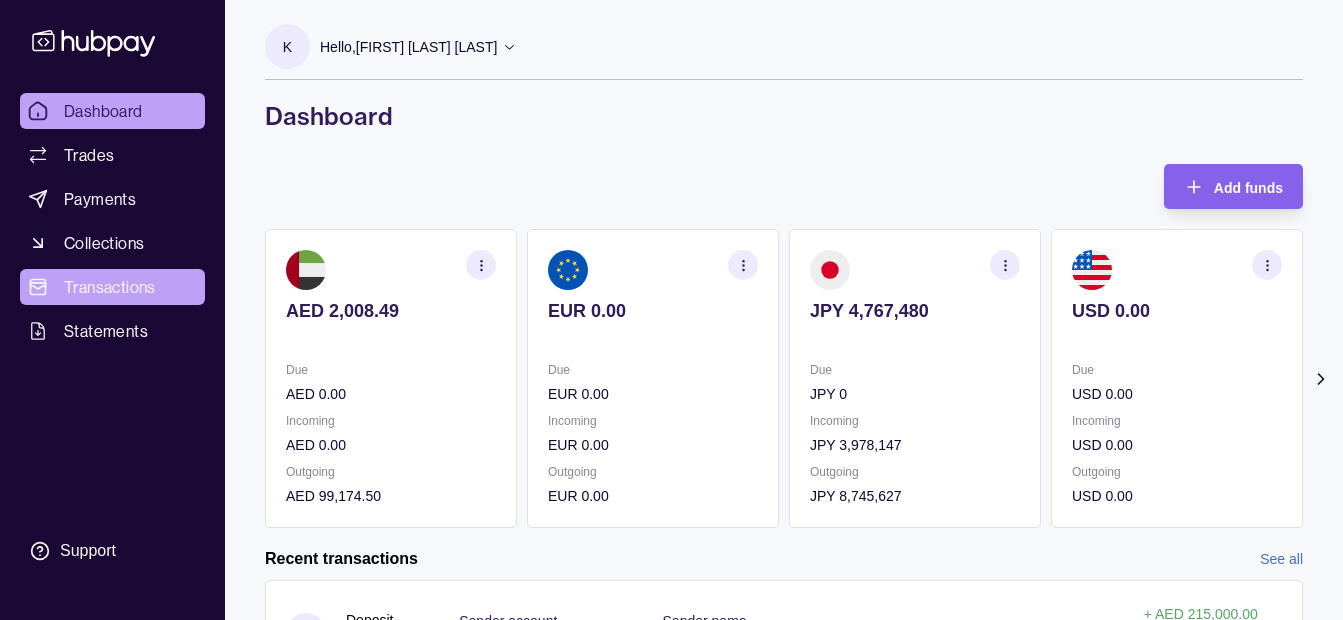 click on "Transactions" at bounding box center [110, 287] 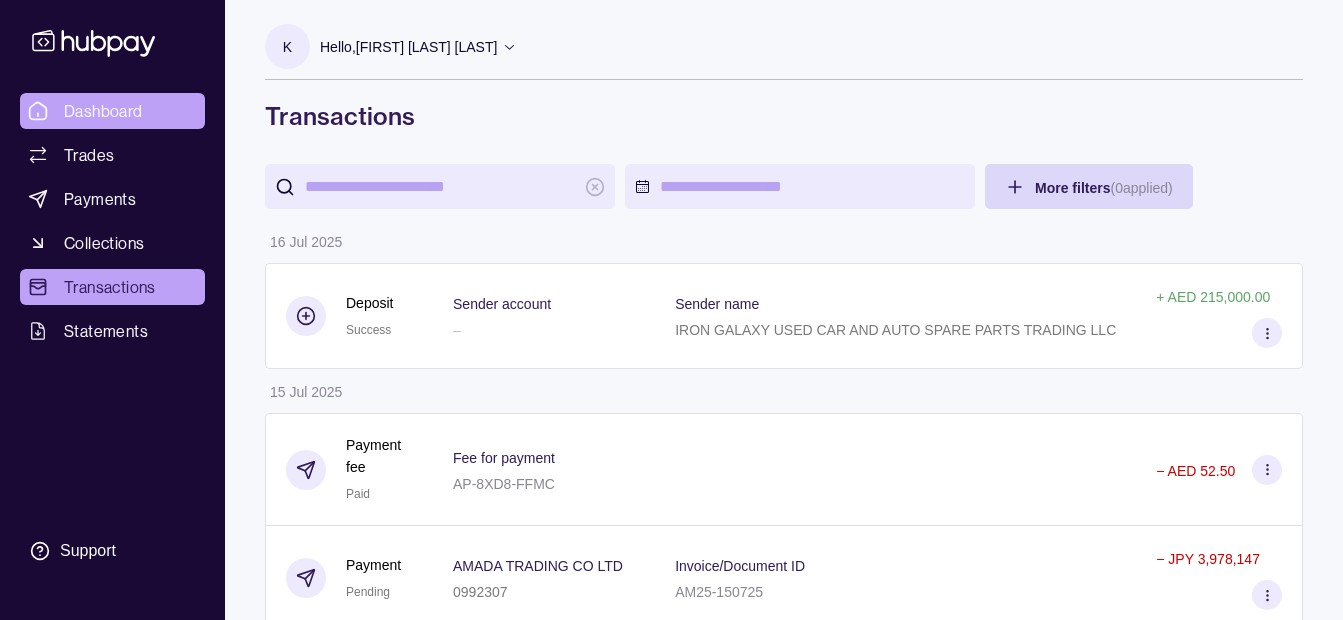 click on "Dashboard" at bounding box center [112, 111] 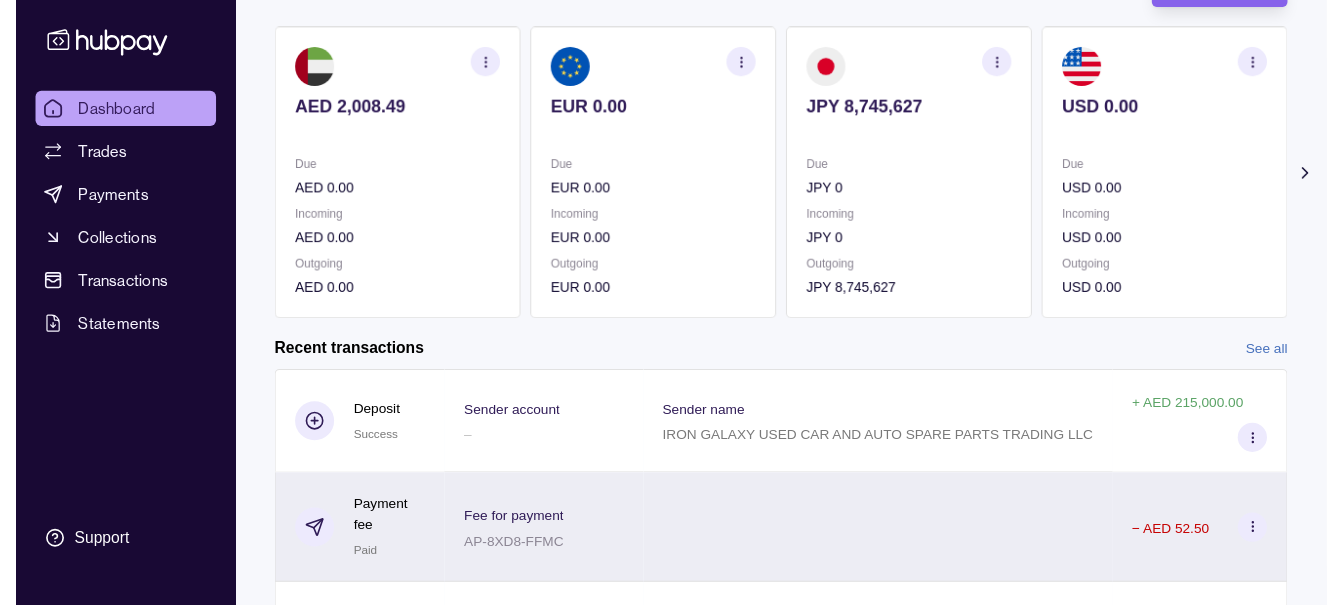 scroll, scrollTop: 0, scrollLeft: 0, axis: both 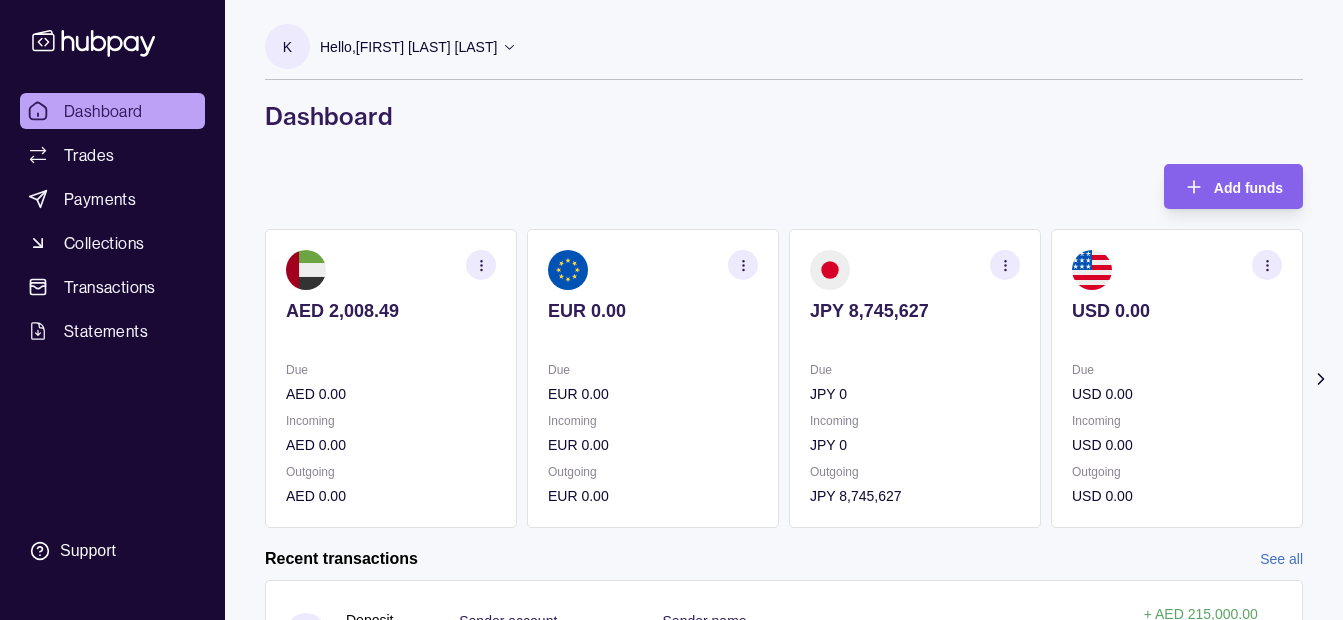click on "Dashboard Trades Payments Collections Transactions Statements" at bounding box center (112, 221) 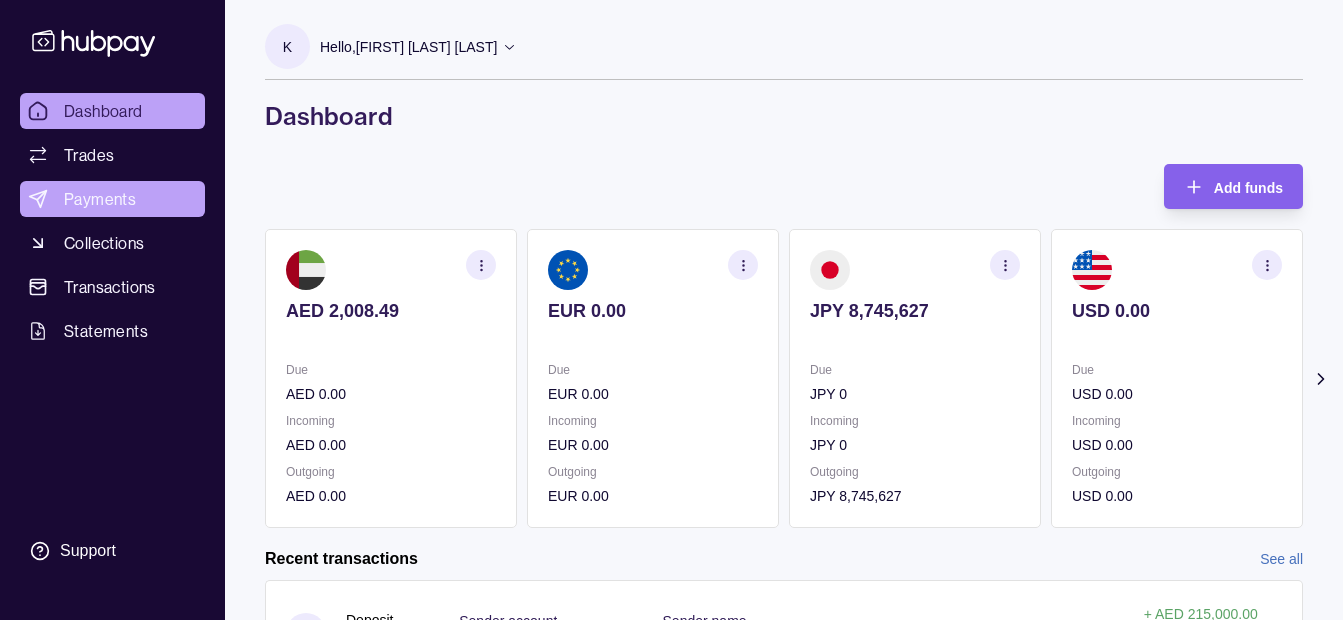 click on "Payments" at bounding box center (100, 199) 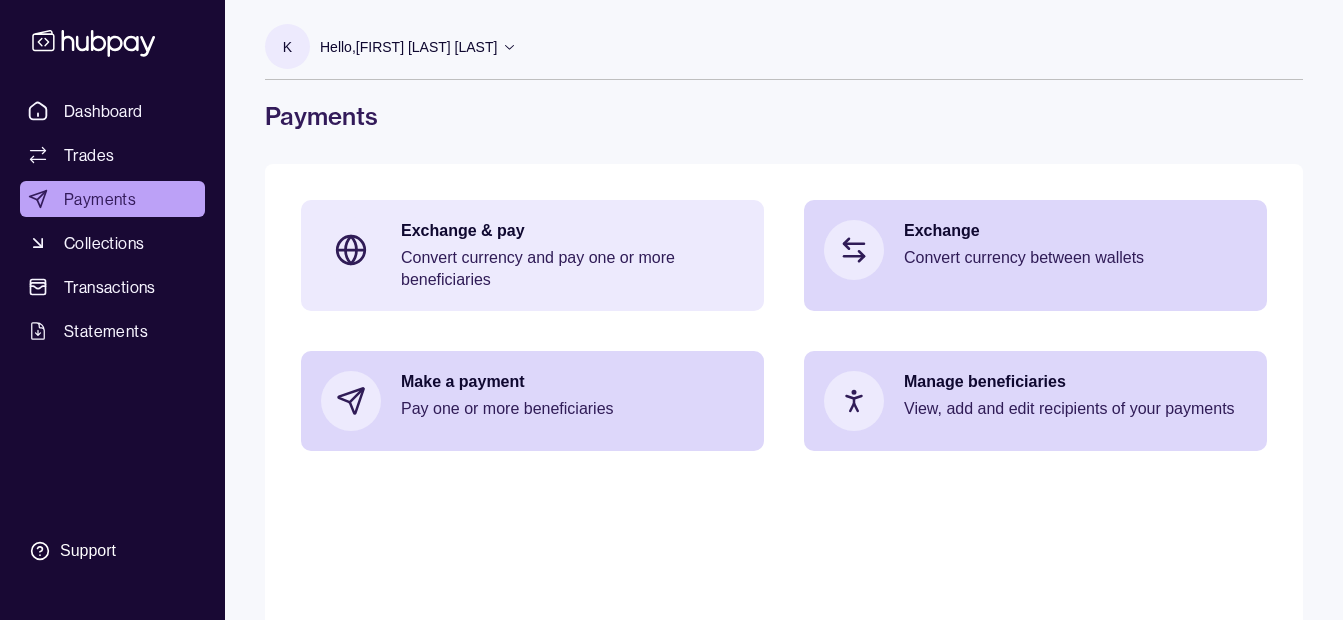 click on "Convert currency and pay one or more beneficiaries" at bounding box center [572, 269] 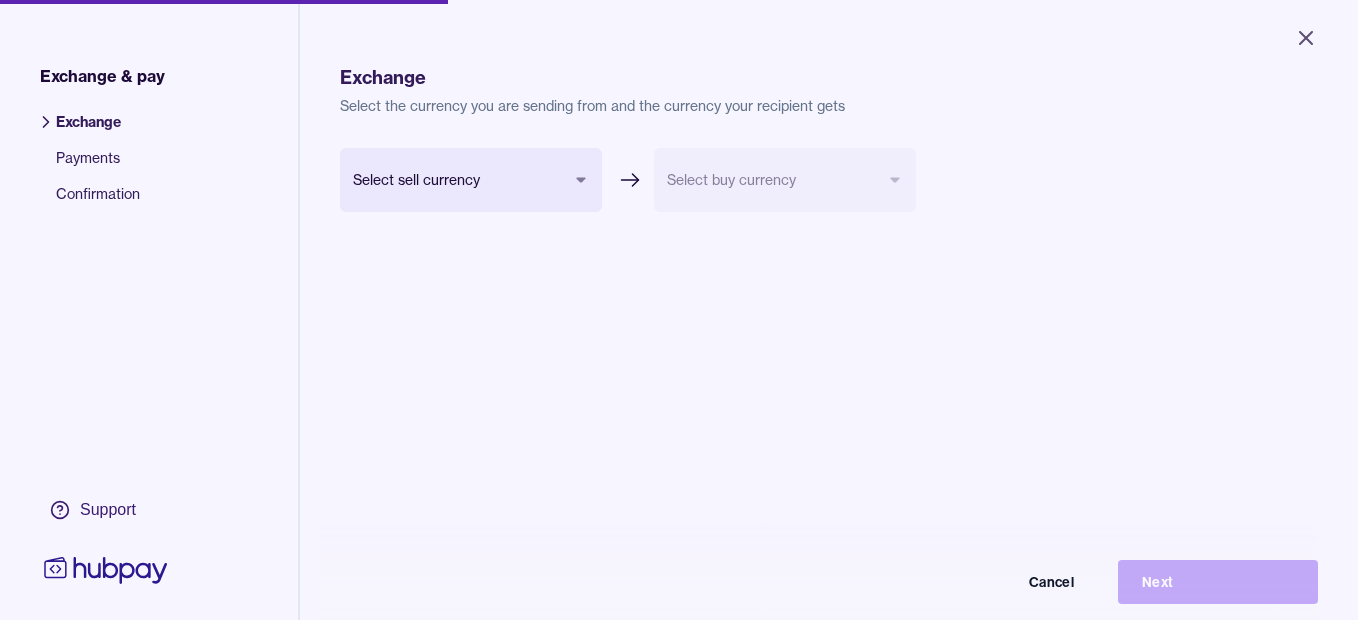 click on "Close Exchange & pay Exchange Payments Confirmation Support Exchange Select the currency you are sending from and the currency your recipient gets Select sell currency *** *** *** *** Select buy currency Cancel Next Exchange & pay | Hubpay" at bounding box center [679, 310] 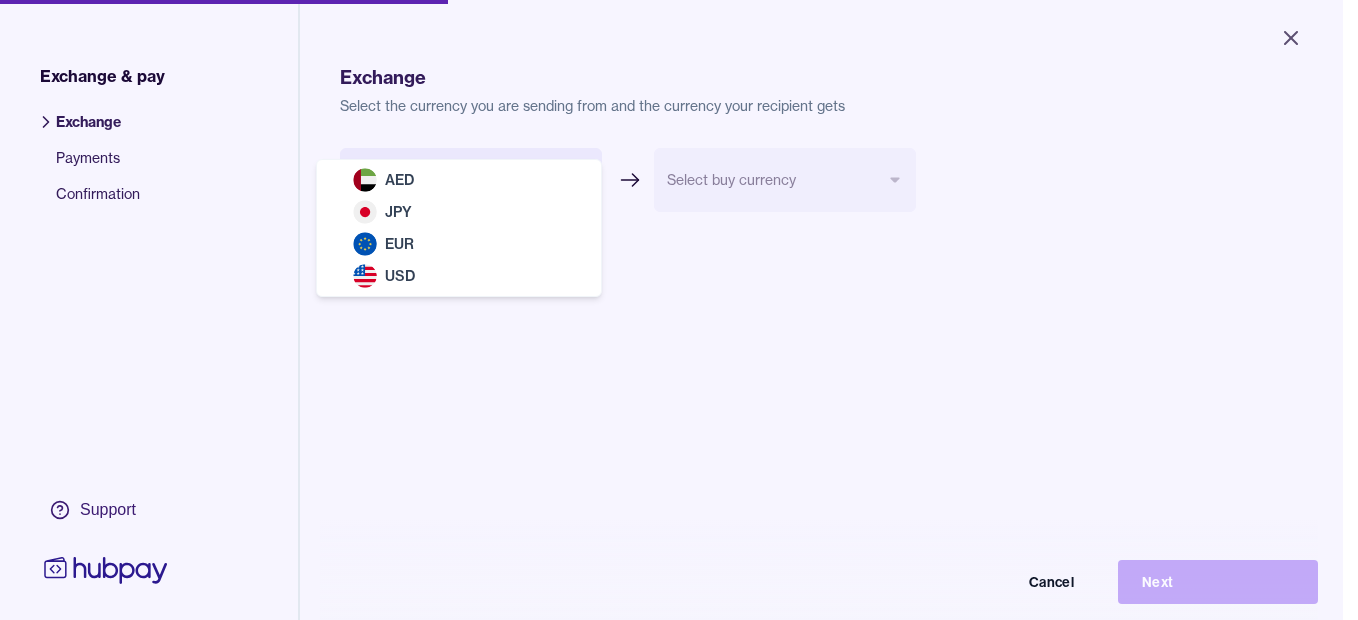select on "***" 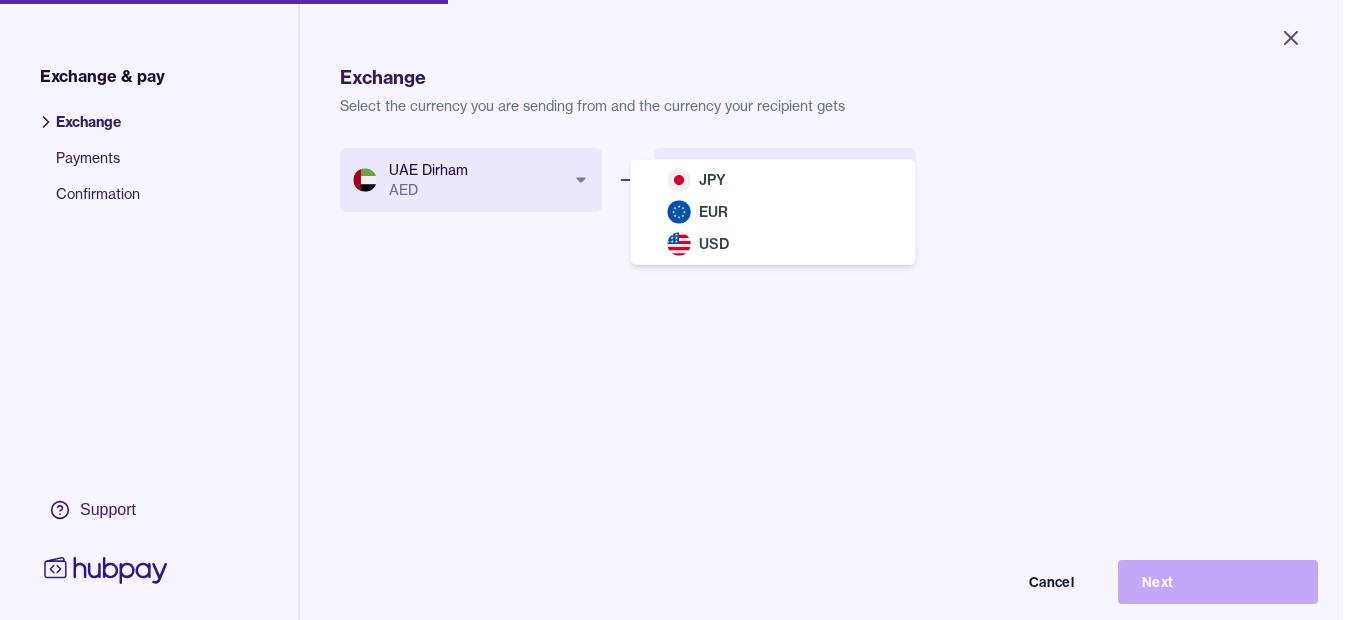 click on "Close Exchange & pay Exchange Payments Confirmation Support Exchange Select the currency you are sending from and the currency your recipient gets UAE Dirham AED *** *** *** *** Select buy currency *** *** *** Cancel Next Exchange & pay | Hubpay JPY EUR USD" at bounding box center [671, 310] 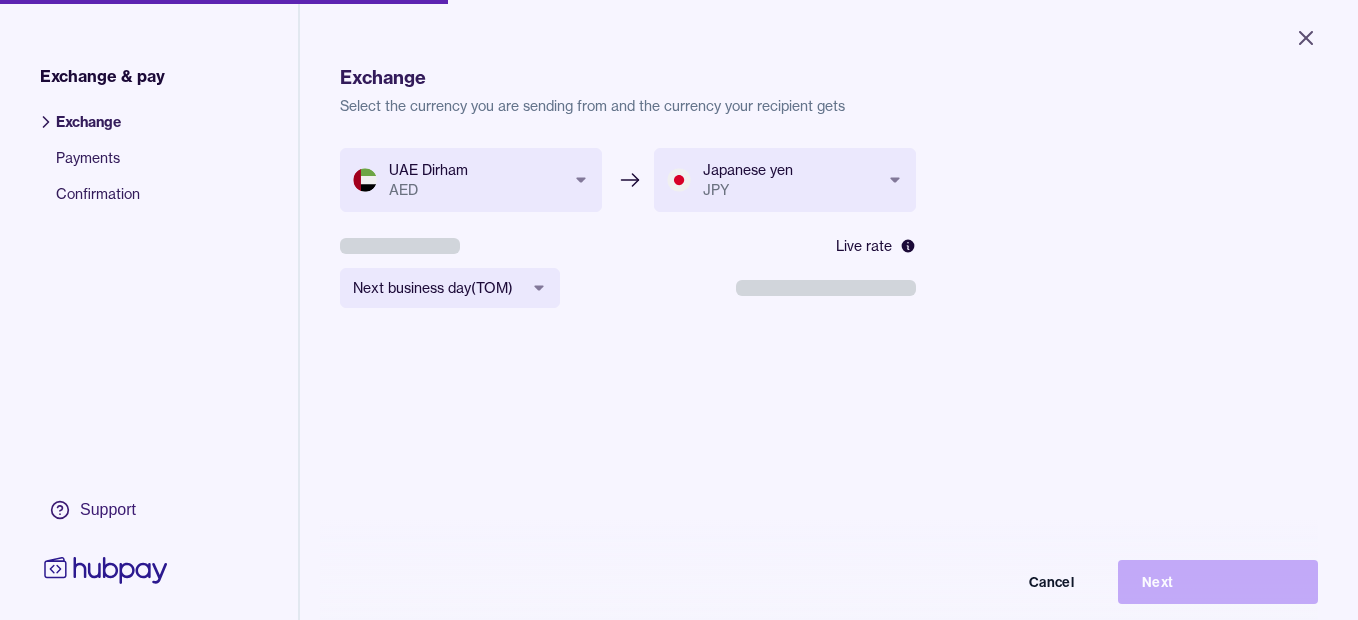 click on "**********" at bounding box center (679, 310) 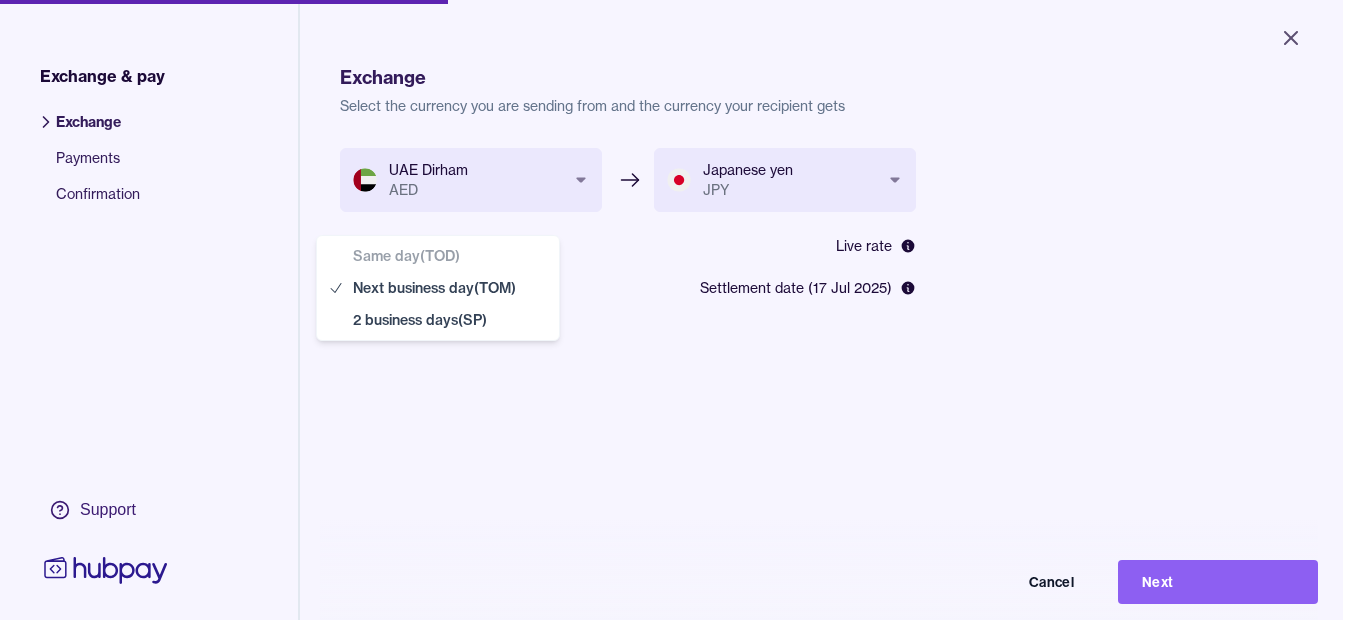 select on "**" 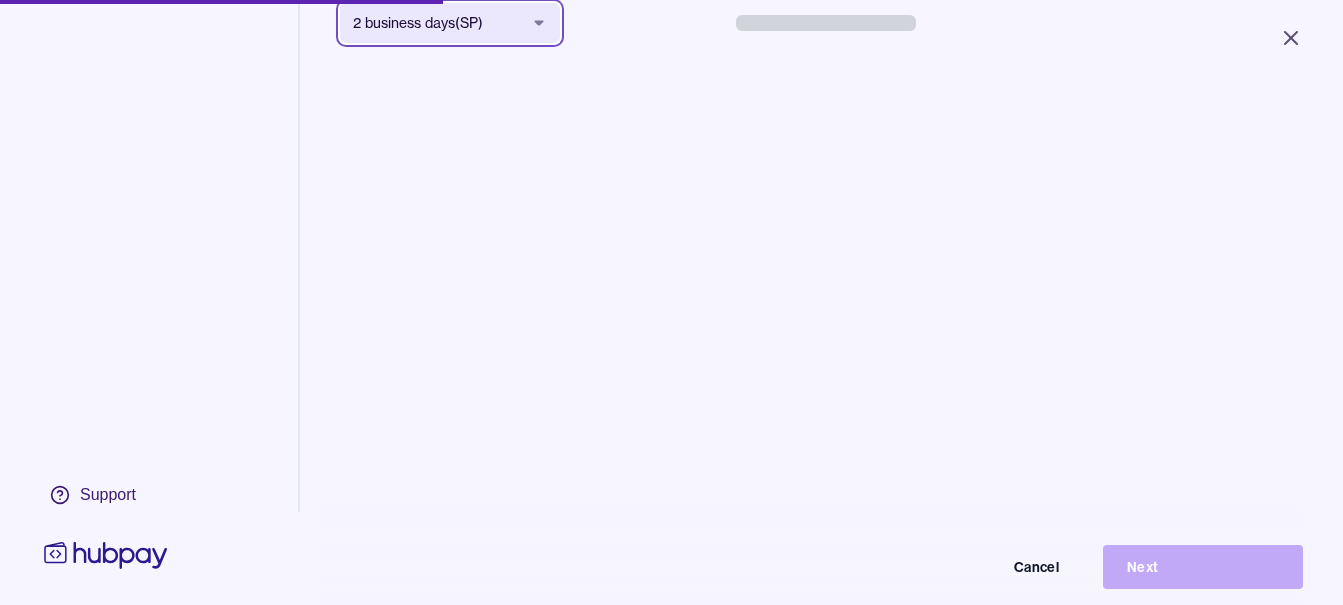 scroll, scrollTop: 268, scrollLeft: 0, axis: vertical 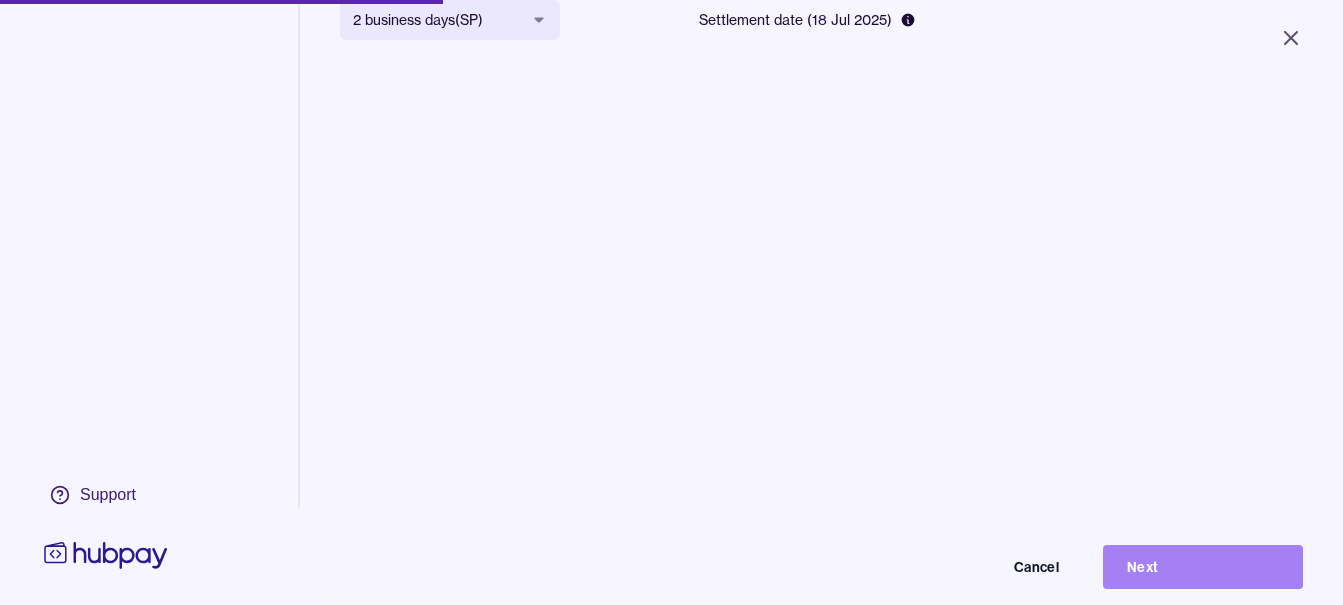 click on "Next" at bounding box center (1203, 567) 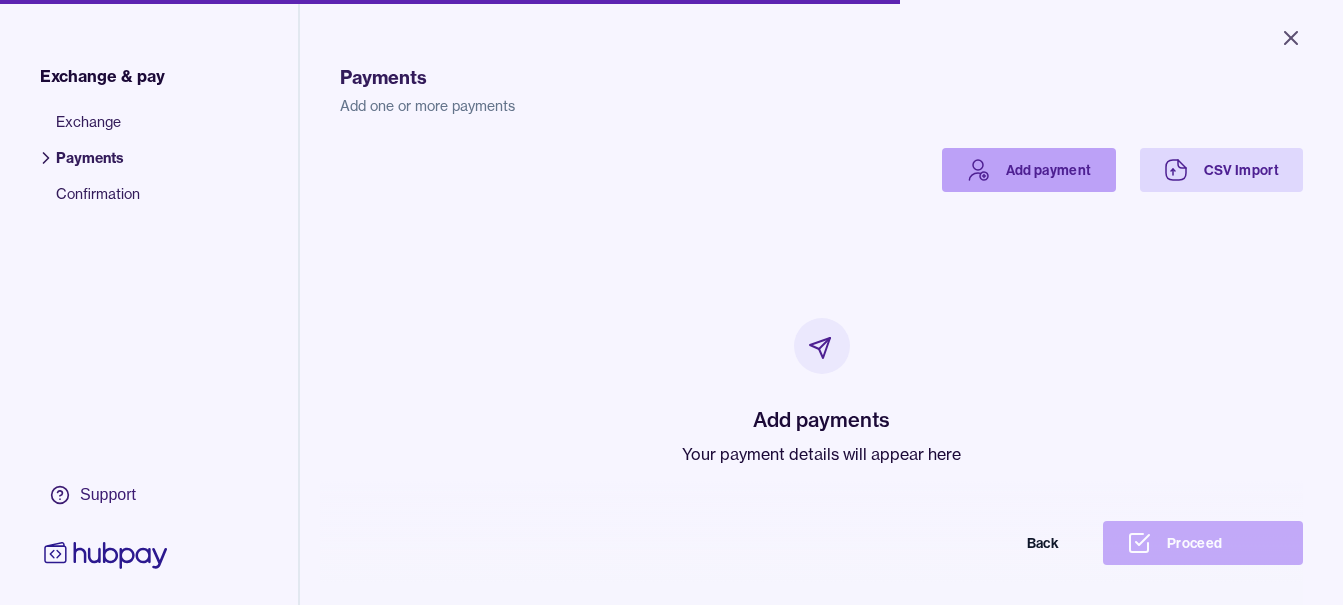 click on "Add payment" at bounding box center [1029, 170] 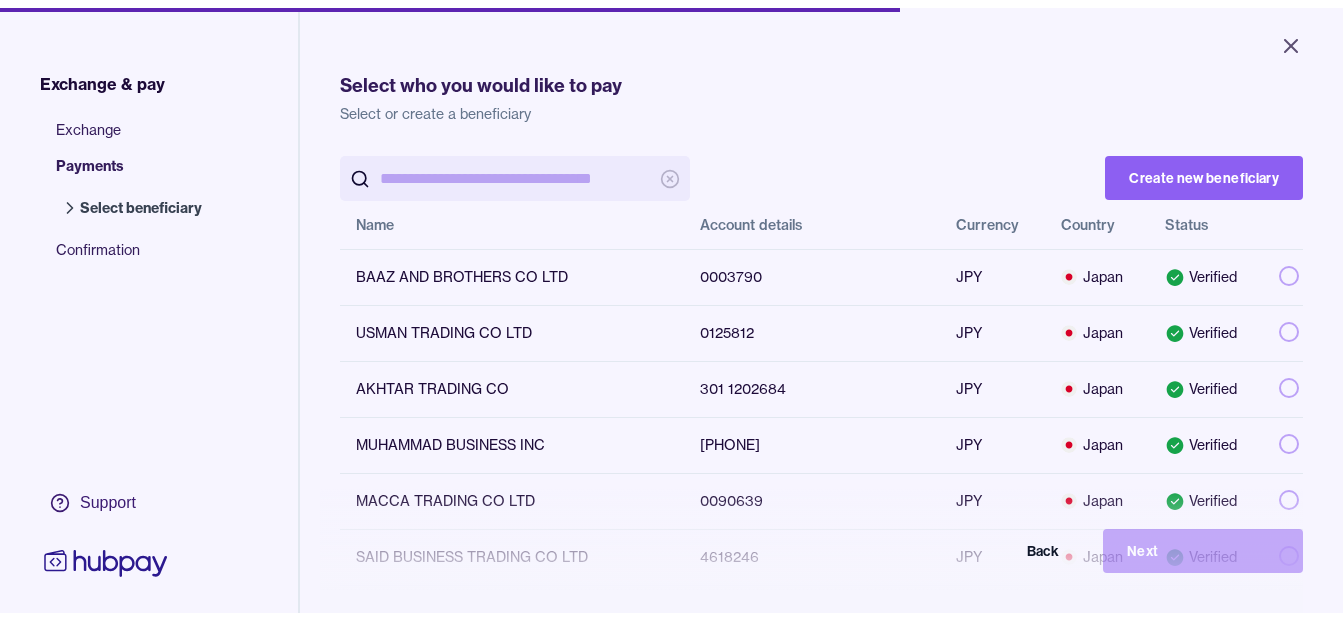 scroll, scrollTop: 0, scrollLeft: 0, axis: both 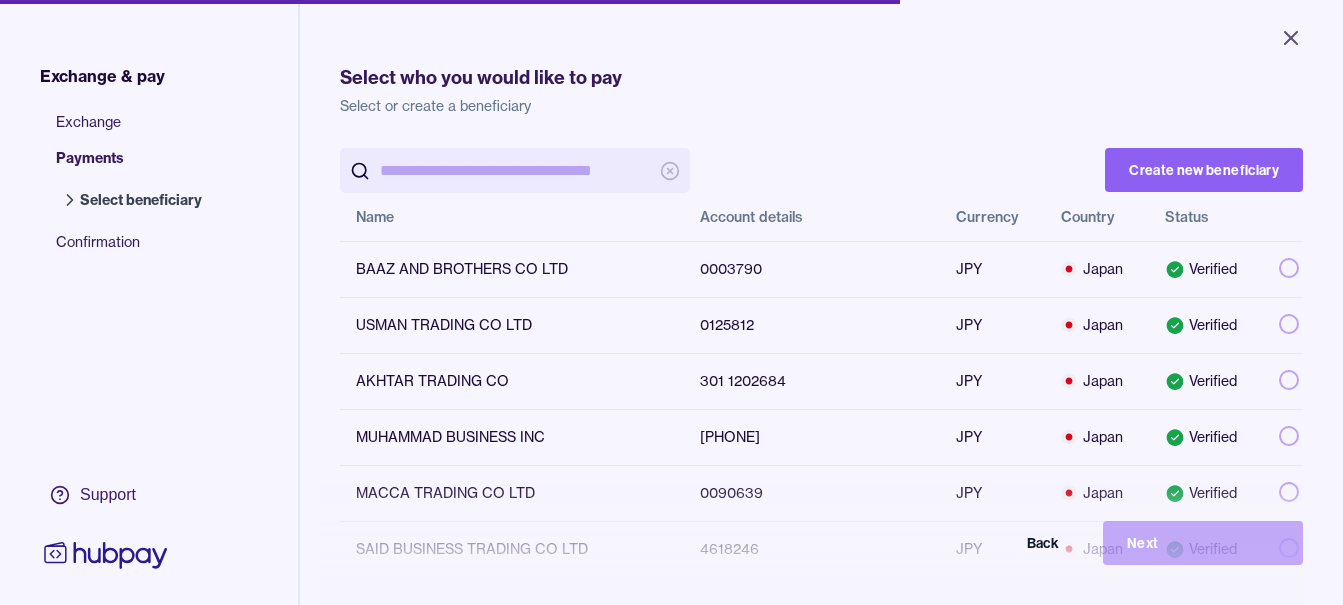 click at bounding box center [515, 170] 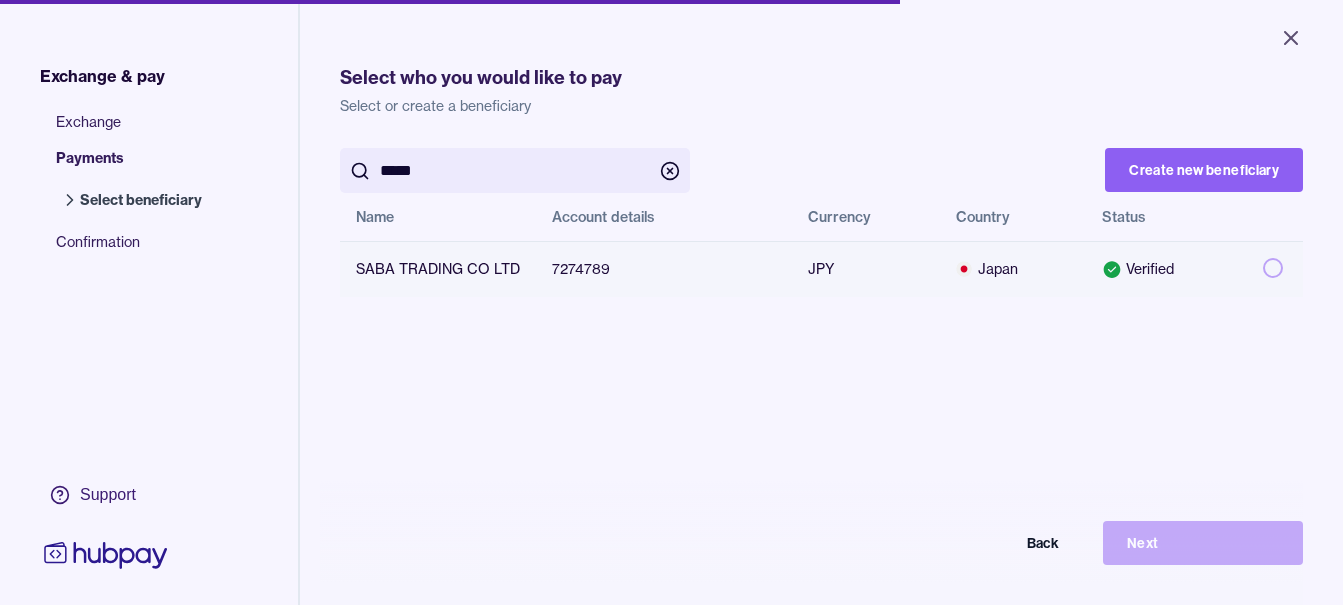 type on "****" 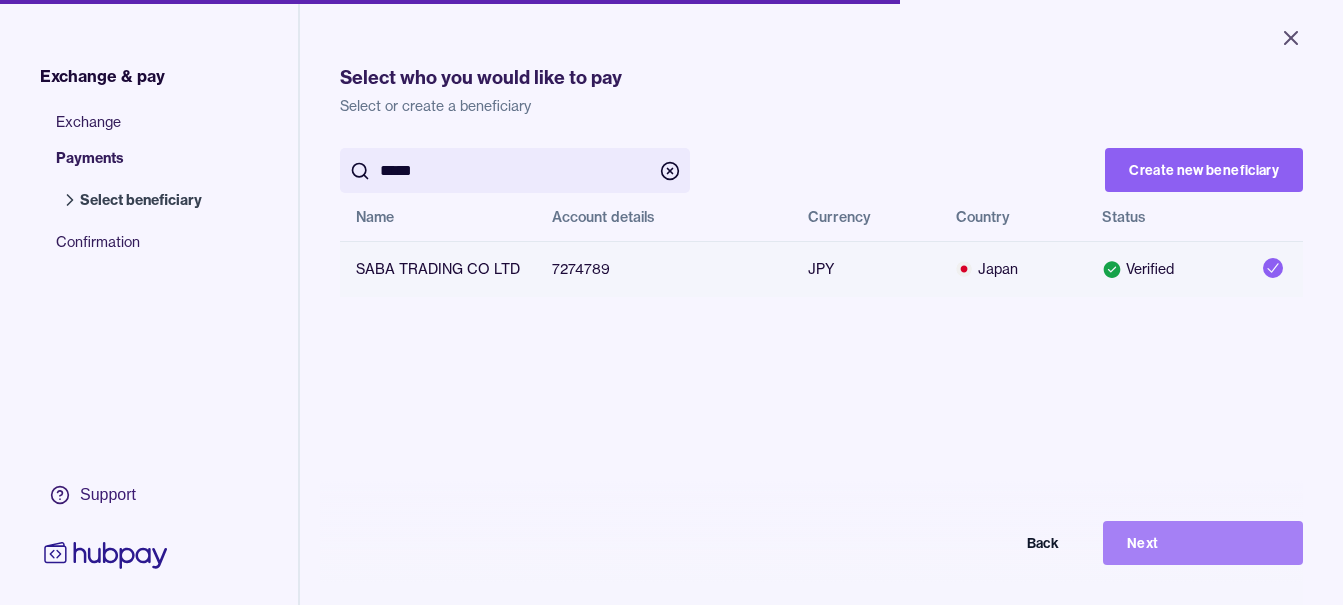 click on "Next" at bounding box center [1203, 543] 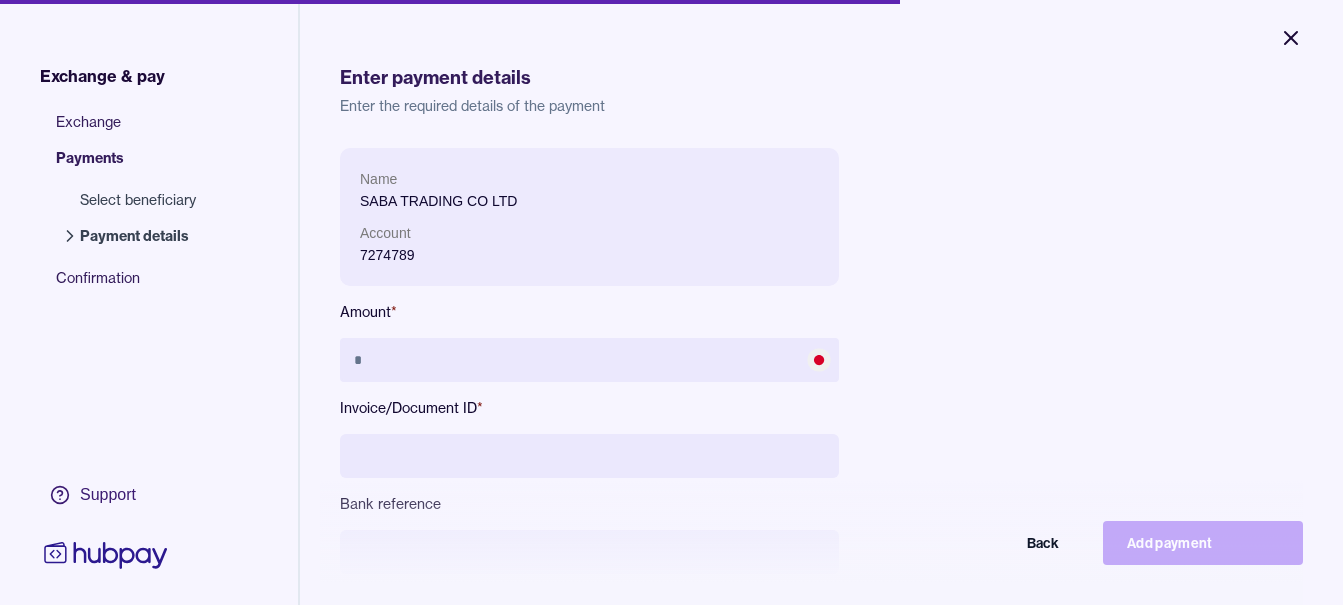 click 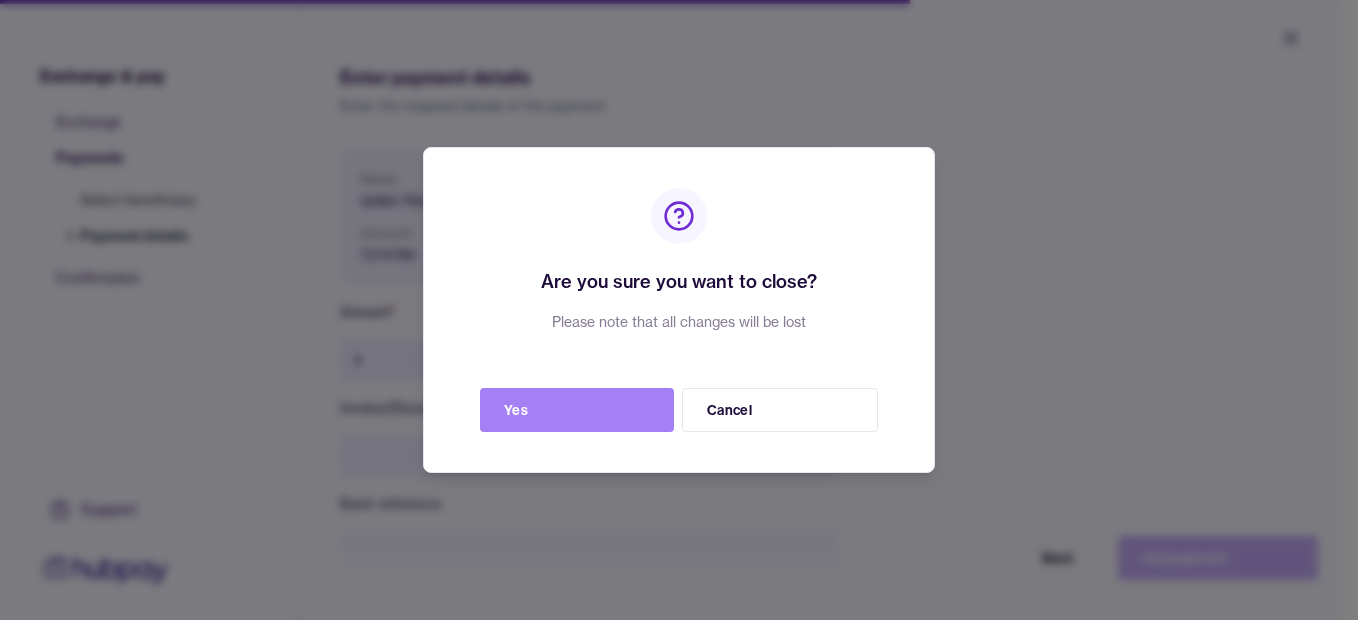 click on "Yes" at bounding box center [577, 410] 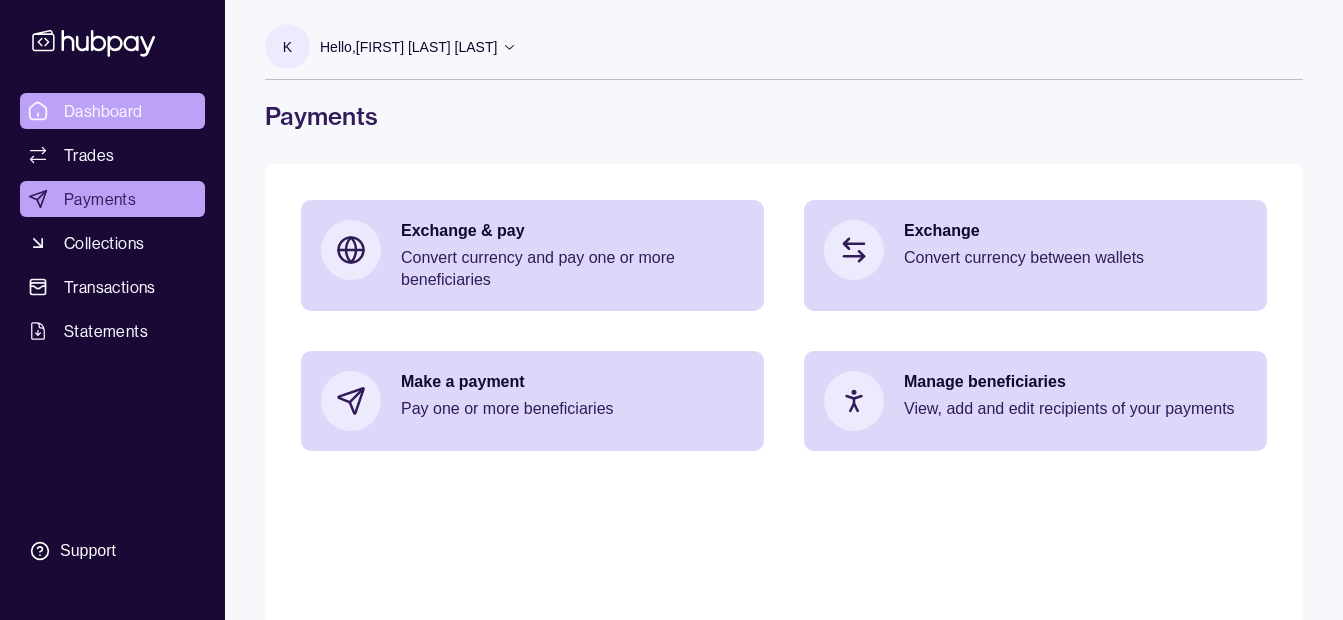 click on "Dashboard" at bounding box center (103, 111) 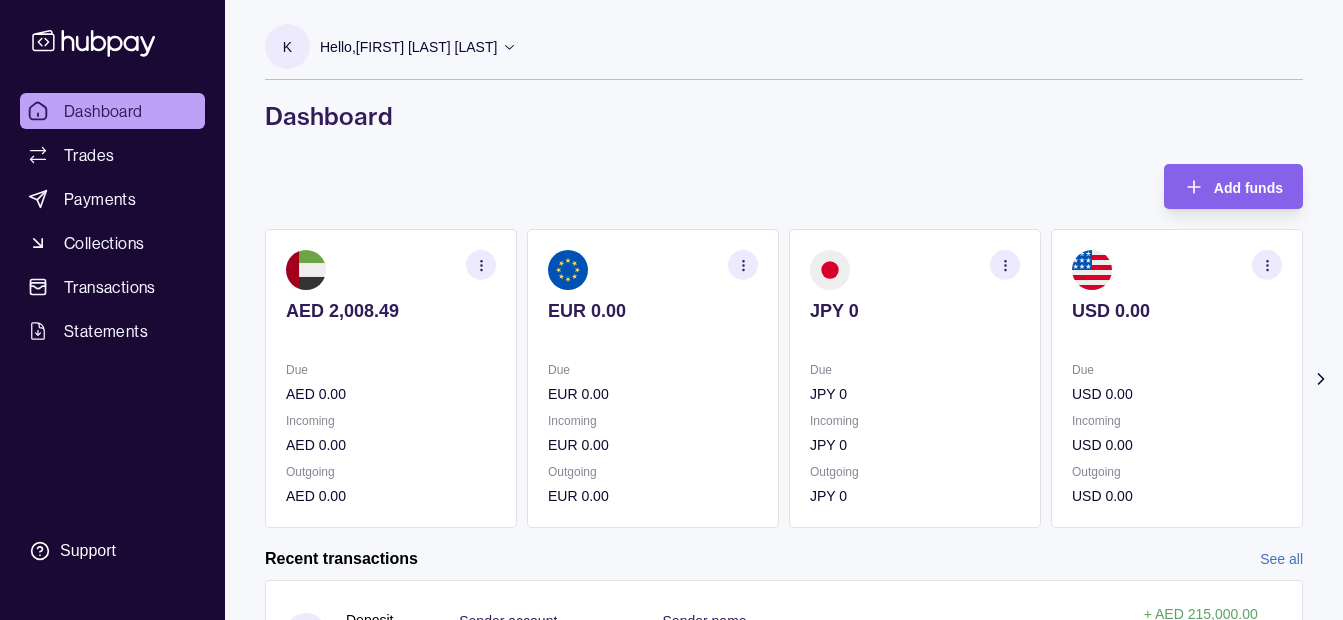 click on "Hello, [FIRST] [LAST] [LAST]" at bounding box center [418, 47] 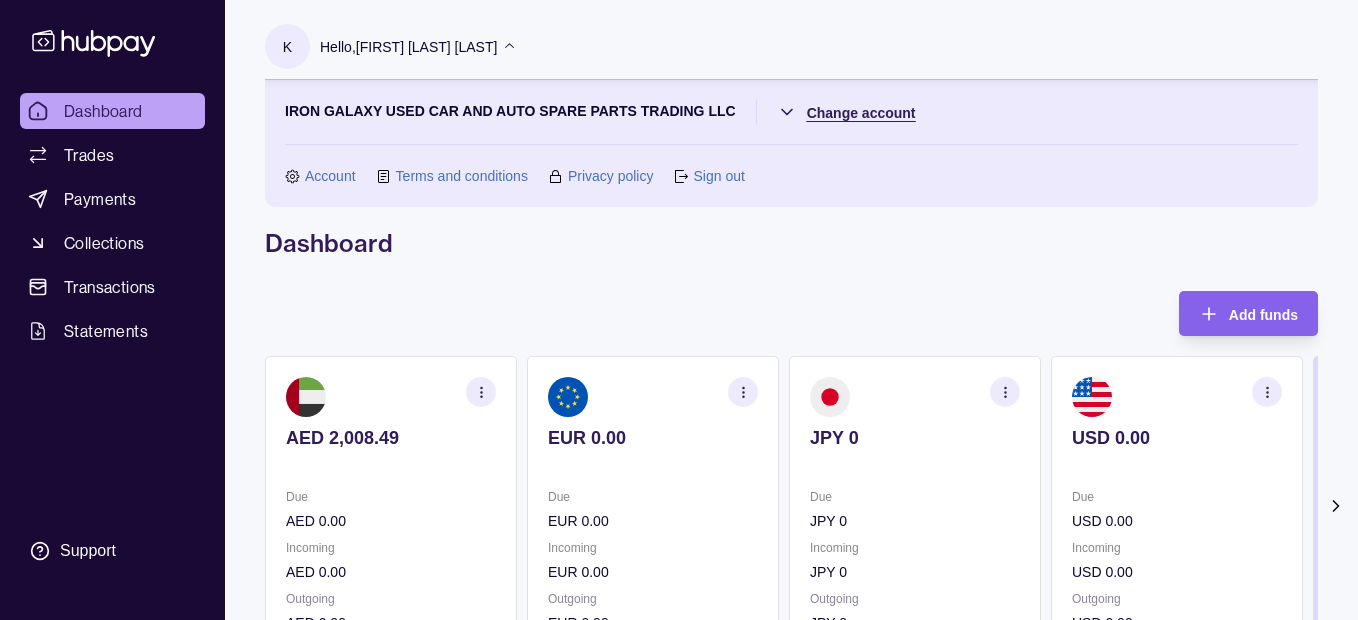 click on "Dashboard Trades Payments Collections Transactions Statements Support K Hello,  Khalid Khan Rahmat Gul   IRON GALAXY USED CAR AND AUTO SPARE PARTS TRADING LLC Change account Account Terms and conditions Privacy policy Sign out Dashboard Add funds AED 2,008.49                                                                                                               Due AED 0.00 Incoming AED 0.00 Outgoing AED 0.00 EUR 0.00                                                                                                               Due EUR 0.00 Incoming EUR 0.00 Outgoing EUR 0.00 JPY 0                                                                                                               Due JPY 0 Incoming JPY 0 Outgoing JPY 0 USD 0.00" at bounding box center [679, 650] 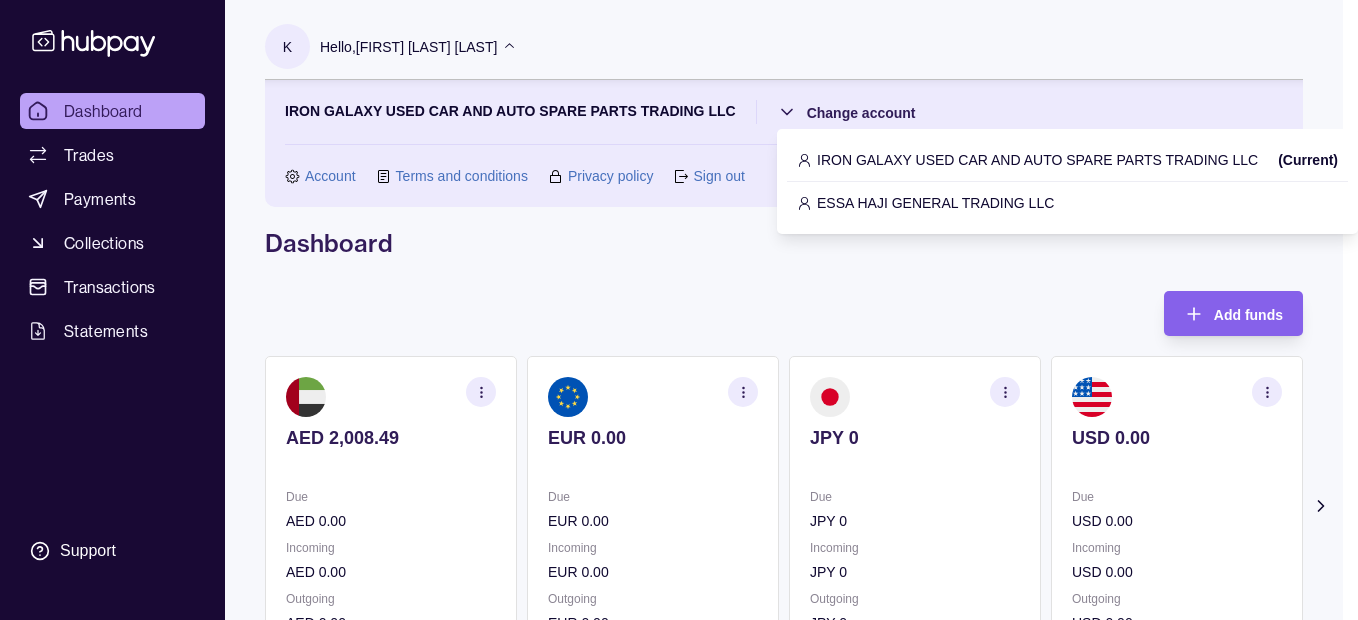 click on "ESSA HAJI GENERAL TRADING LLC" at bounding box center [935, 203] 